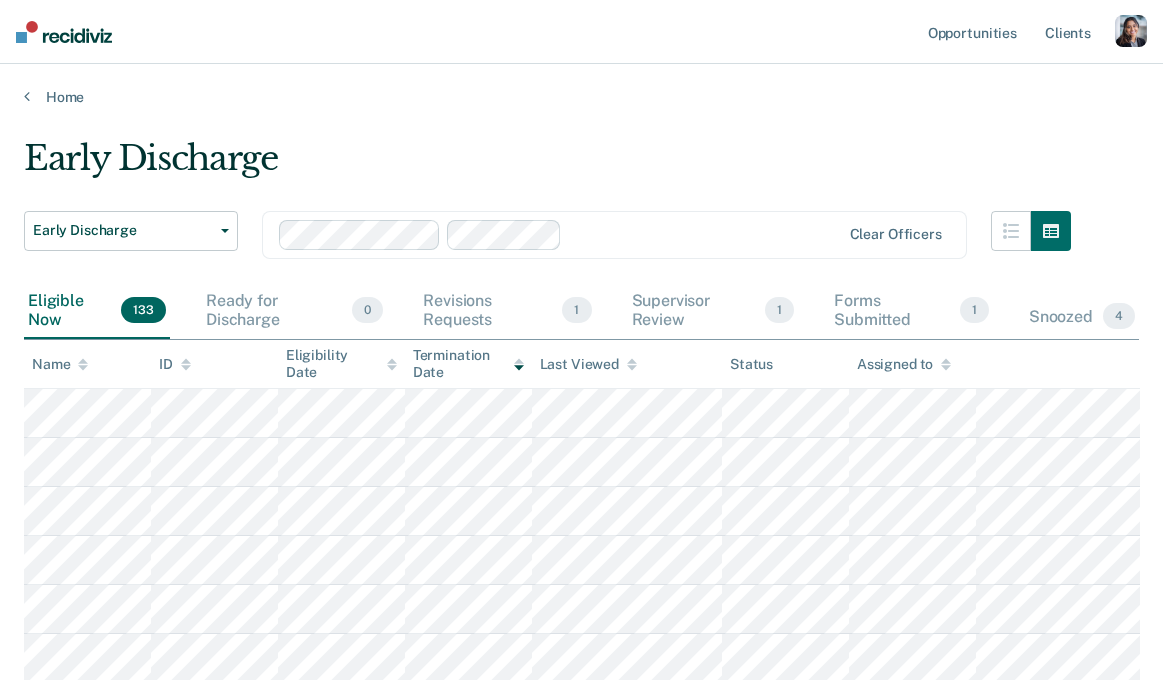 scroll, scrollTop: 0, scrollLeft: 0, axis: both 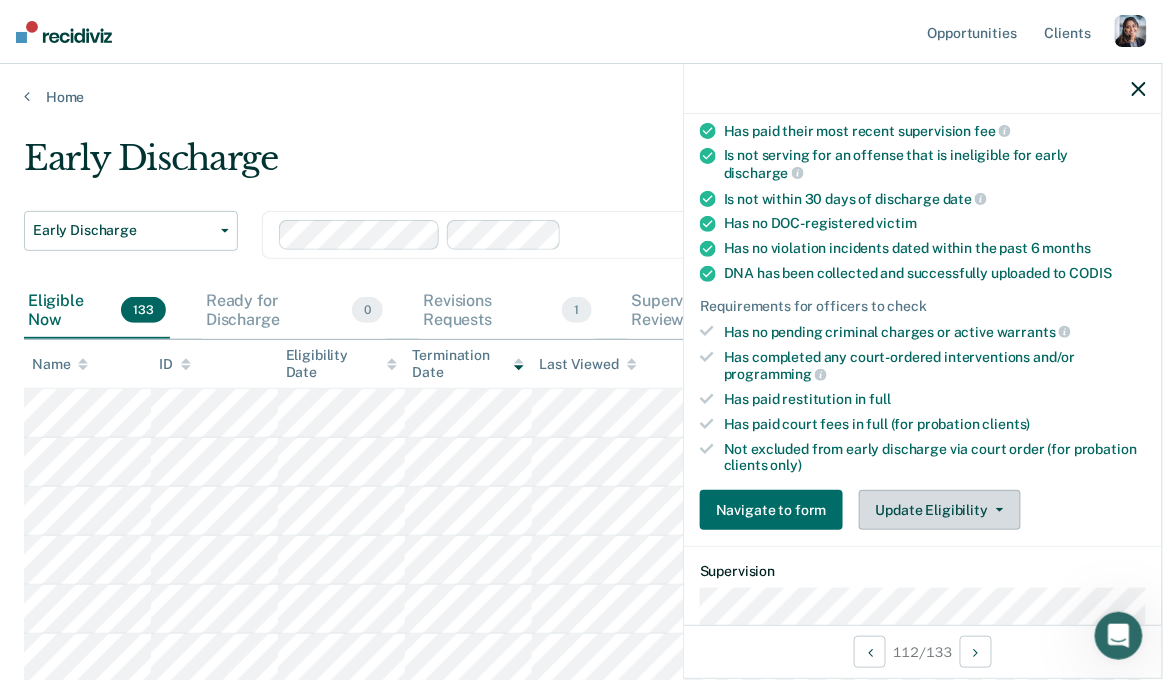 click on "Update Eligibility" at bounding box center (940, 510) 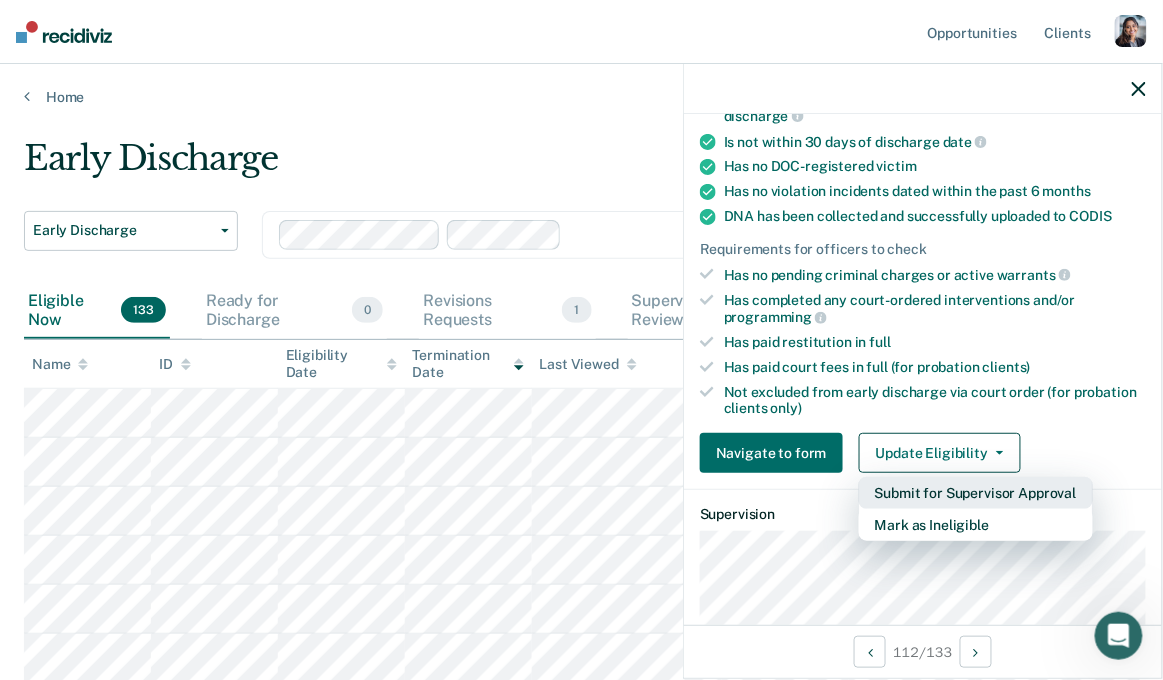 scroll, scrollTop: 366, scrollLeft: 0, axis: vertical 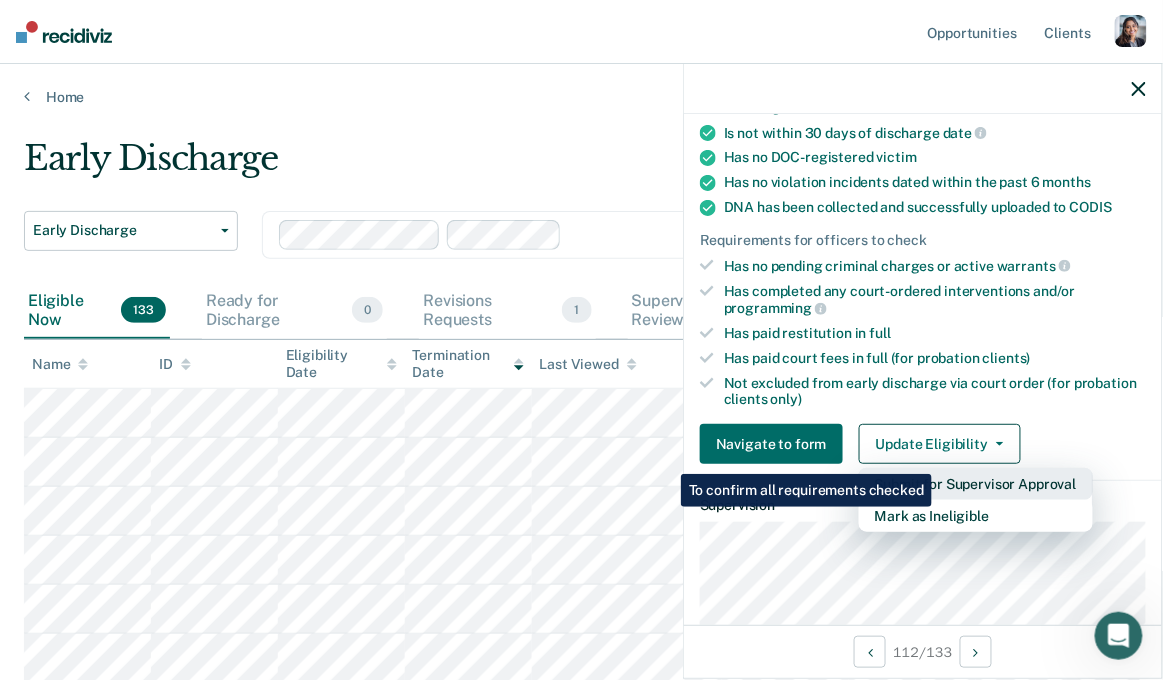 click on "Submit for Supervisor Approval" at bounding box center [976, 484] 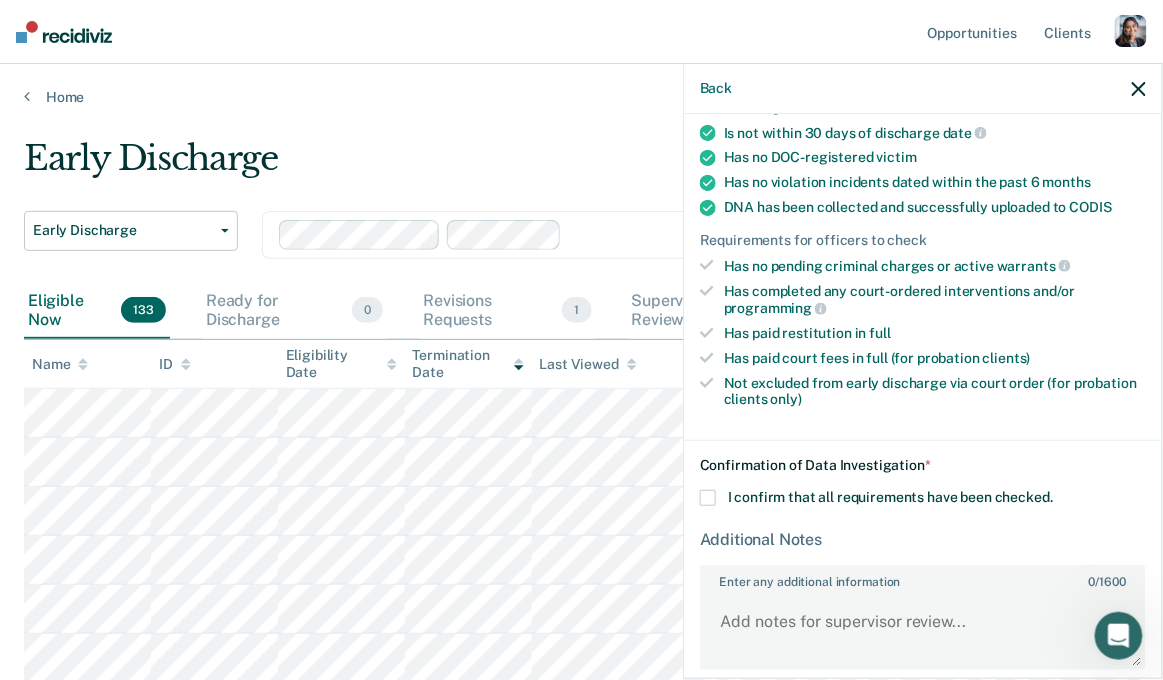 click at bounding box center (708, 498) 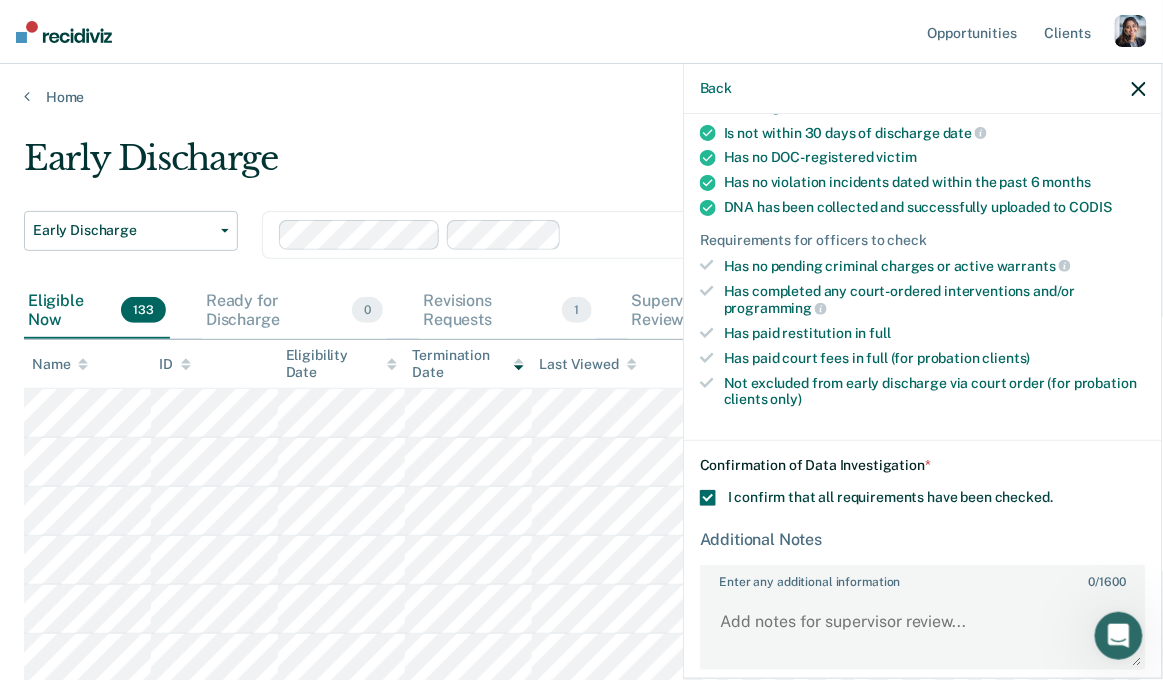 scroll, scrollTop: 429, scrollLeft: 0, axis: vertical 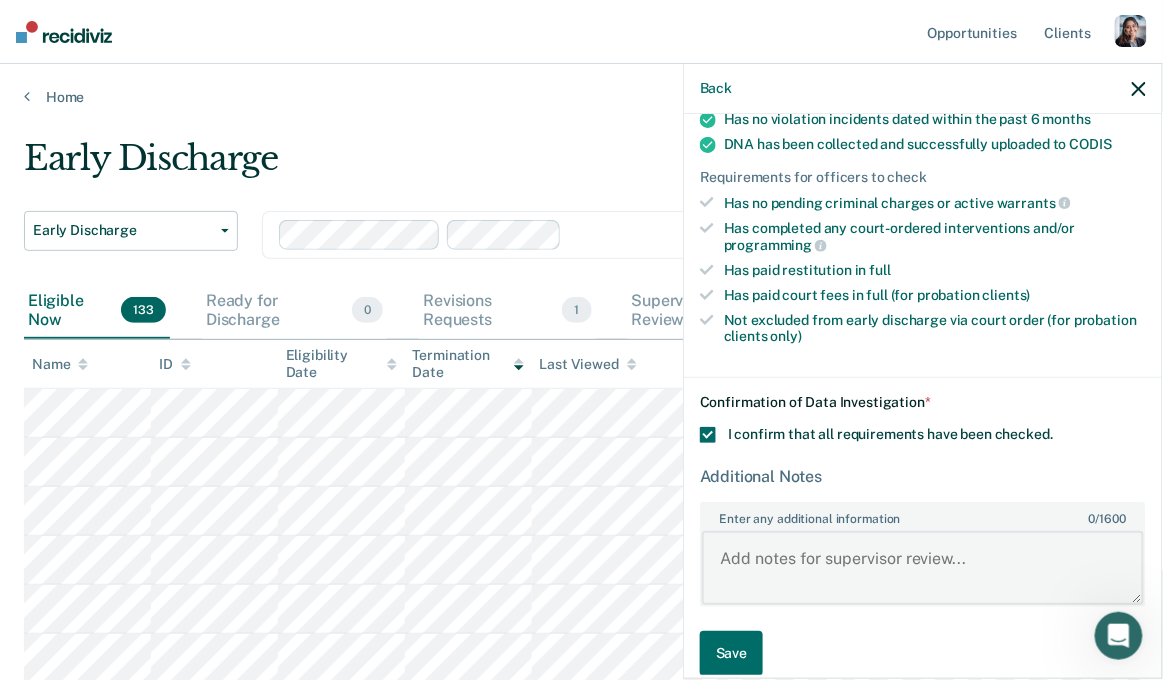 click on "Enter any additional information 0  /  1600" at bounding box center (923, 568) 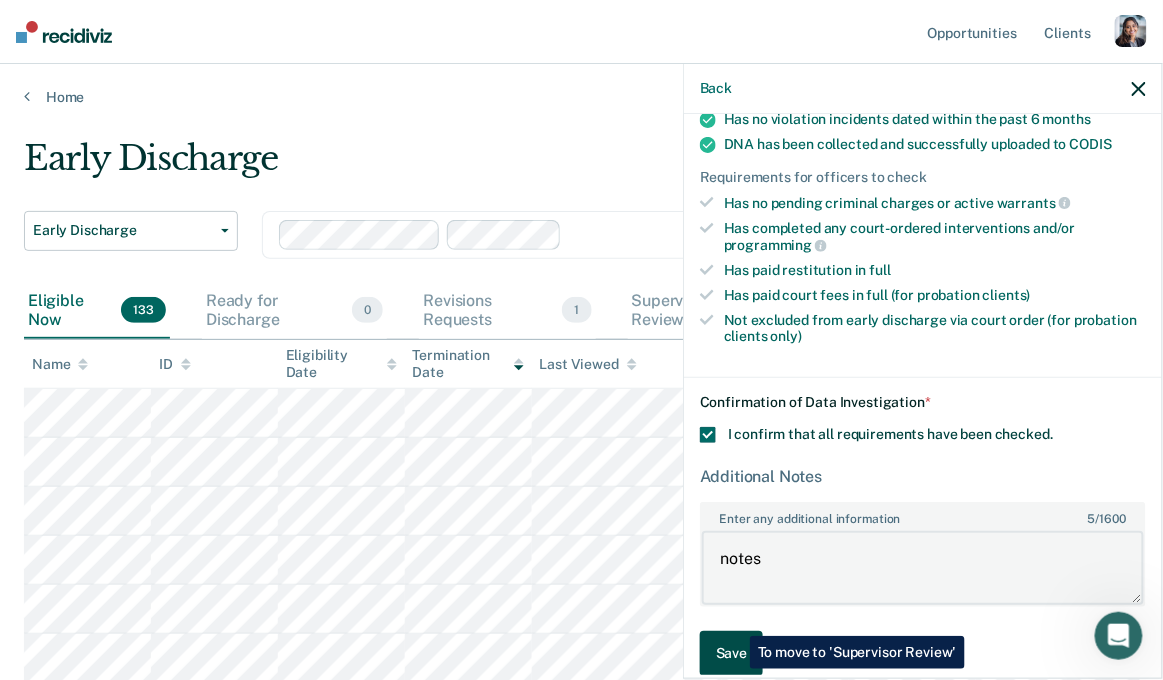 type on "notes" 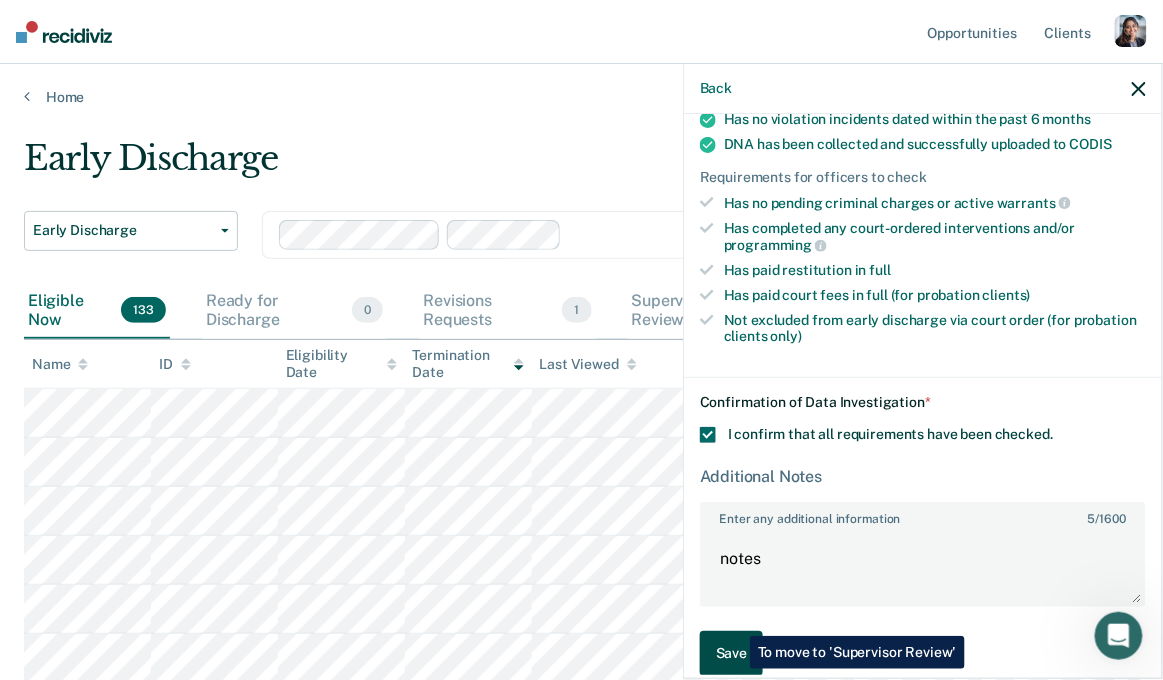 click on "Save" at bounding box center (731, 653) 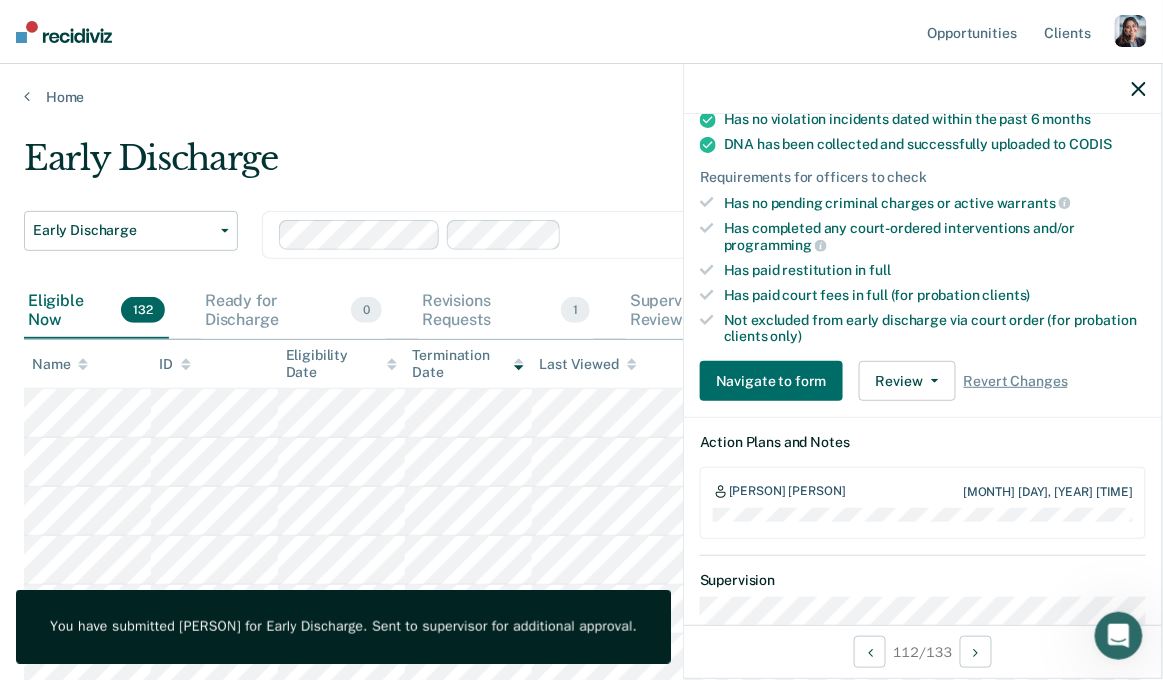 scroll, scrollTop: 0, scrollLeft: 0, axis: both 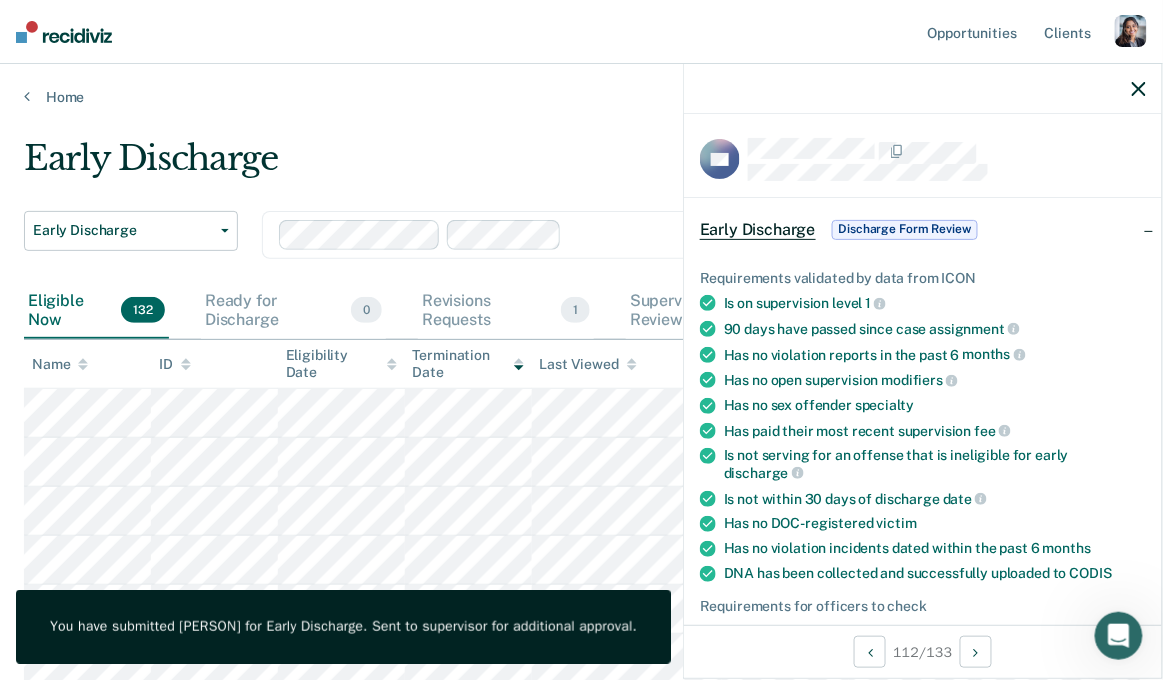 click at bounding box center [1139, 89] 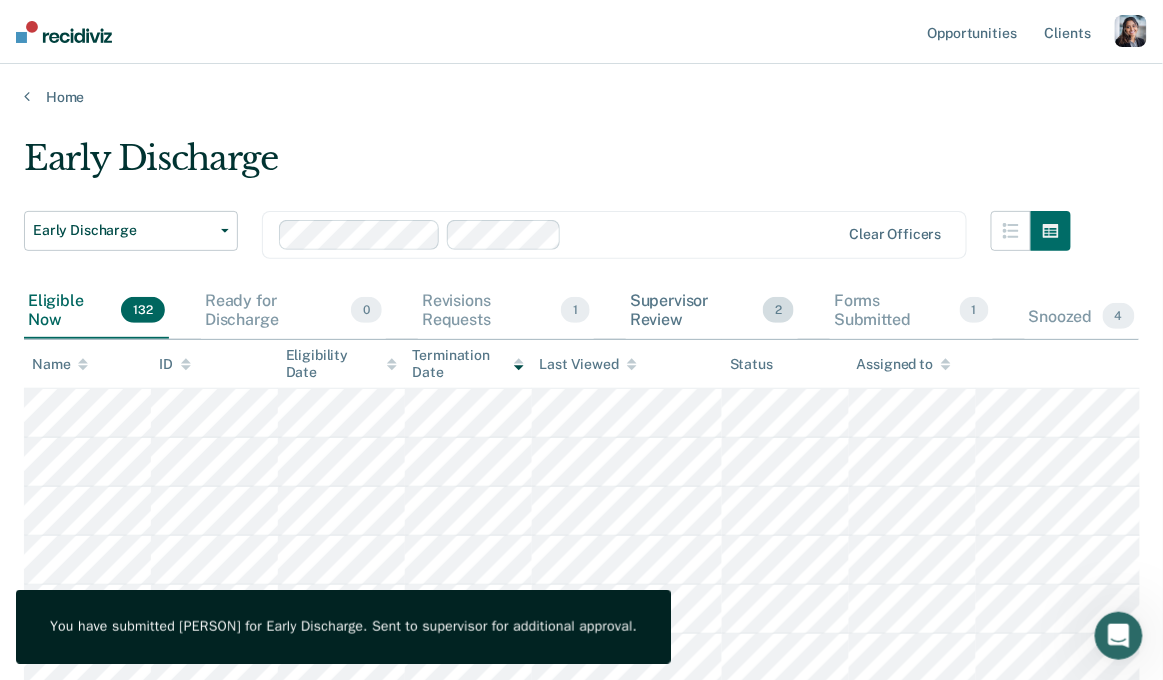click on "Supervisor Review 2" at bounding box center (712, 311) 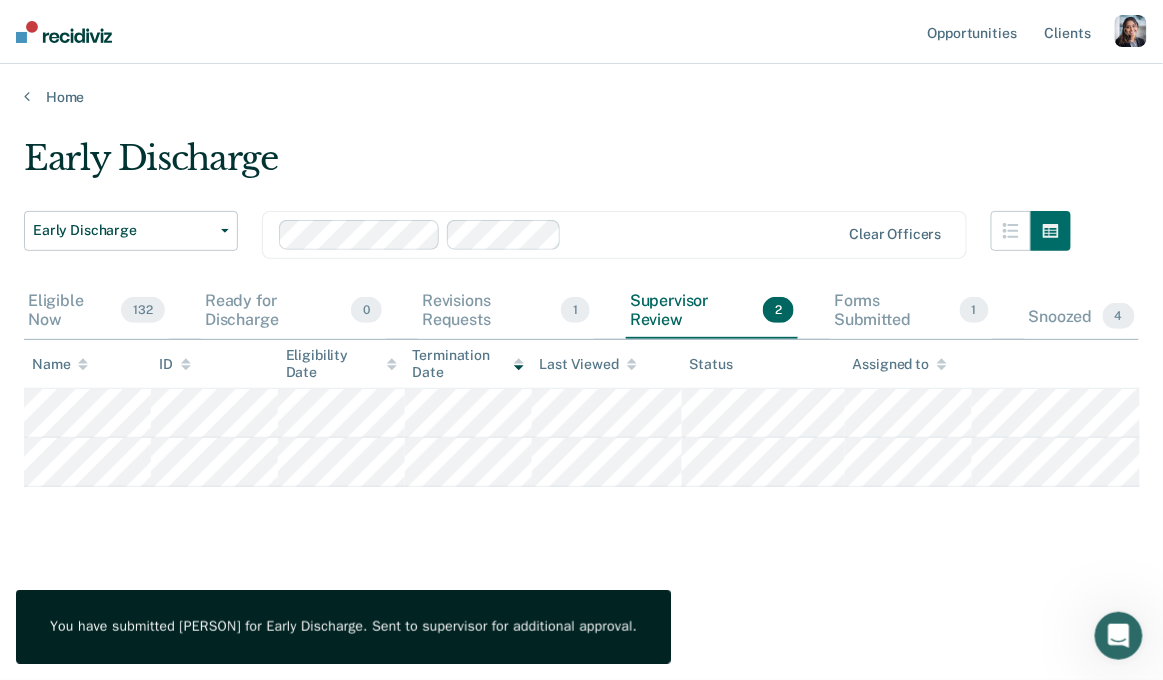 click at bounding box center [560, 235] 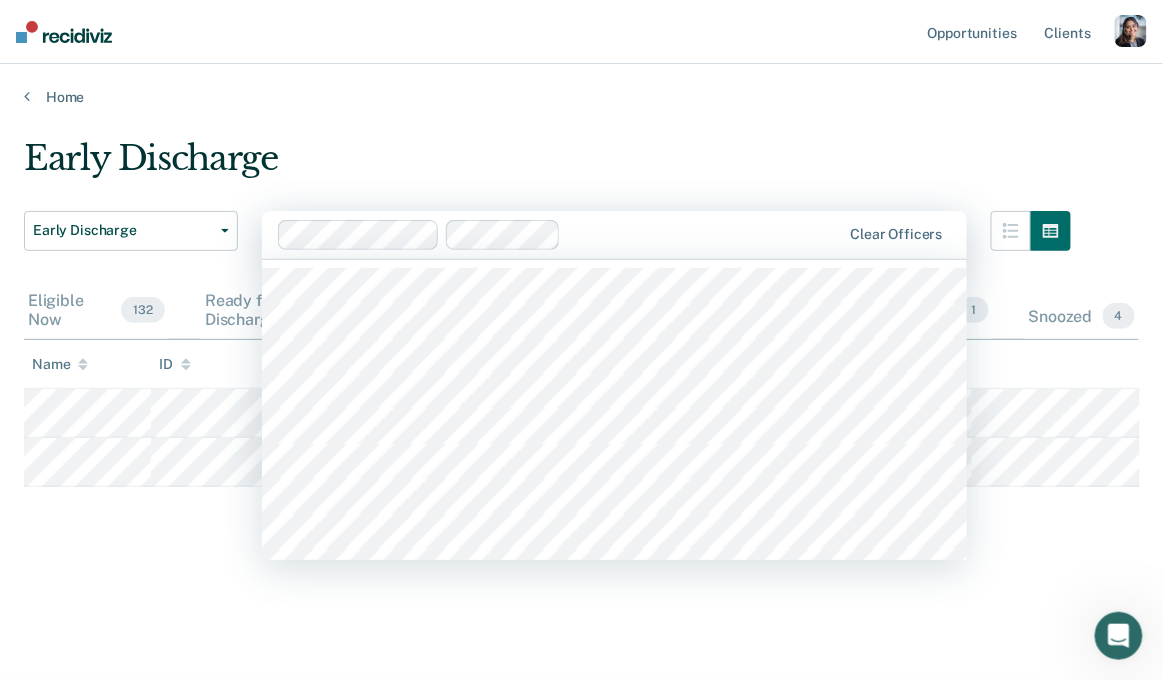 click on "Early Discharge" at bounding box center (547, 166) 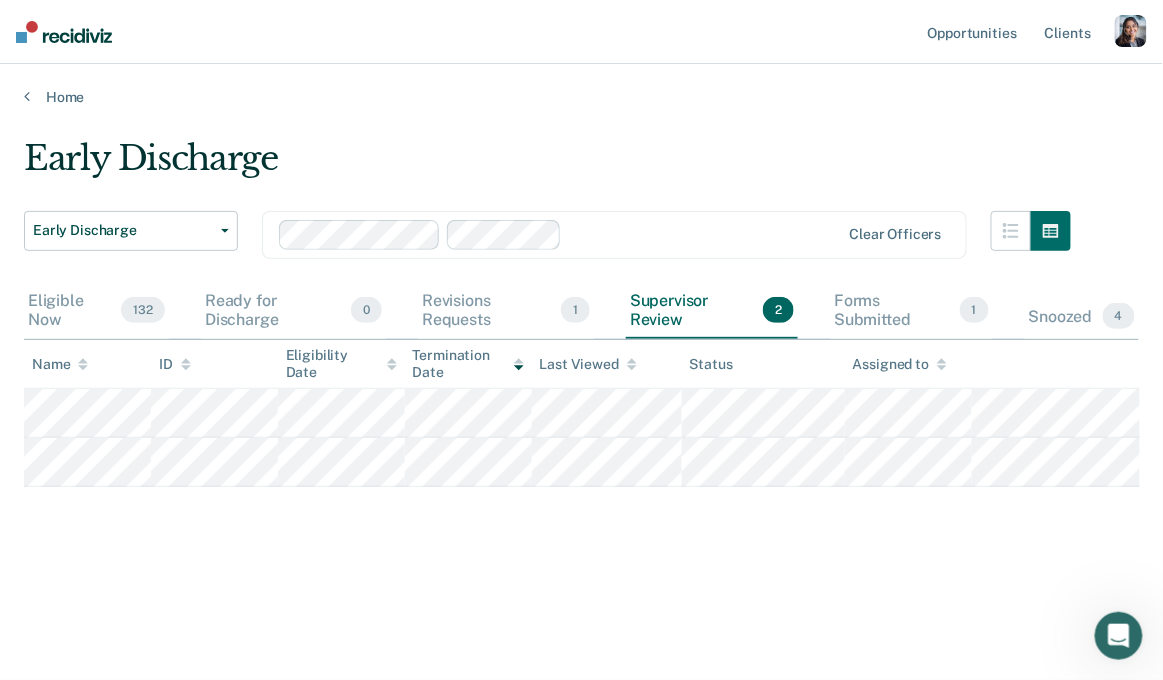 click on "Early Discharge   Early Discharge Early Discharge Clear   officers Eligible Now 132 Ready for Discharge 0 Revisions Requests 1 Supervisor Review 2 Forms Submitted 1 Snoozed 4
To pick up a draggable item, press the space bar.
While dragging, use the arrow keys to move the item.
Press space again to drop the item in its new position, or press escape to cancel.
Name ID Eligibility Date Termination Date Last Viewed Status Assigned to" at bounding box center (581, 366) 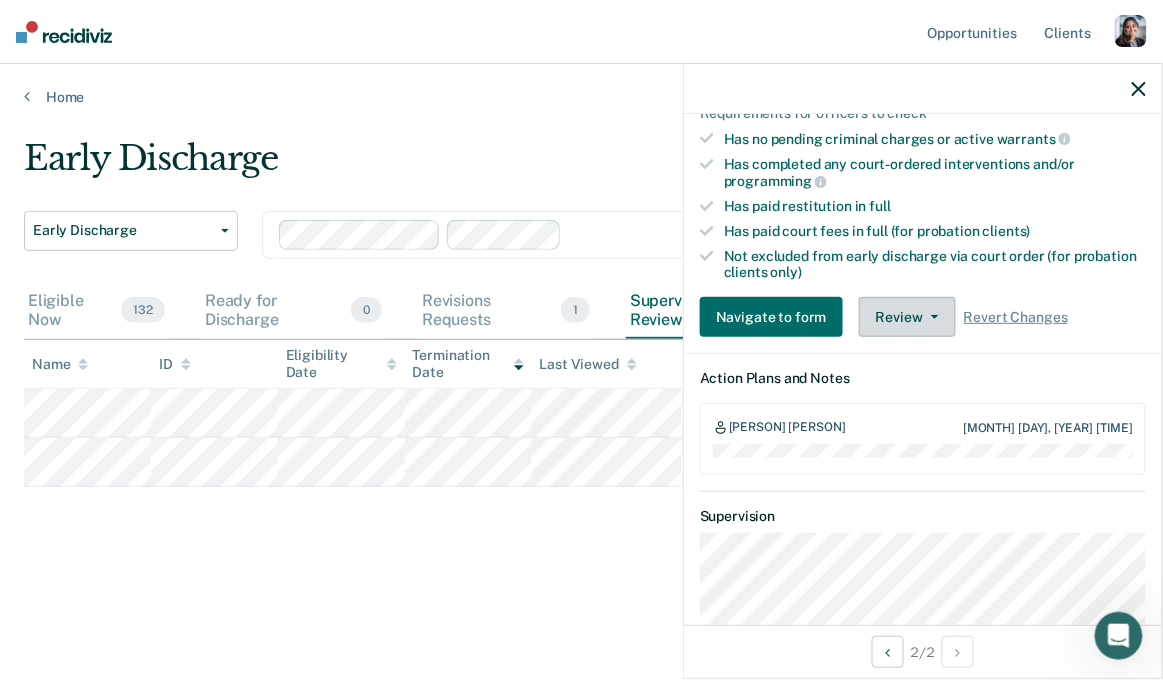 scroll, scrollTop: 458, scrollLeft: 0, axis: vertical 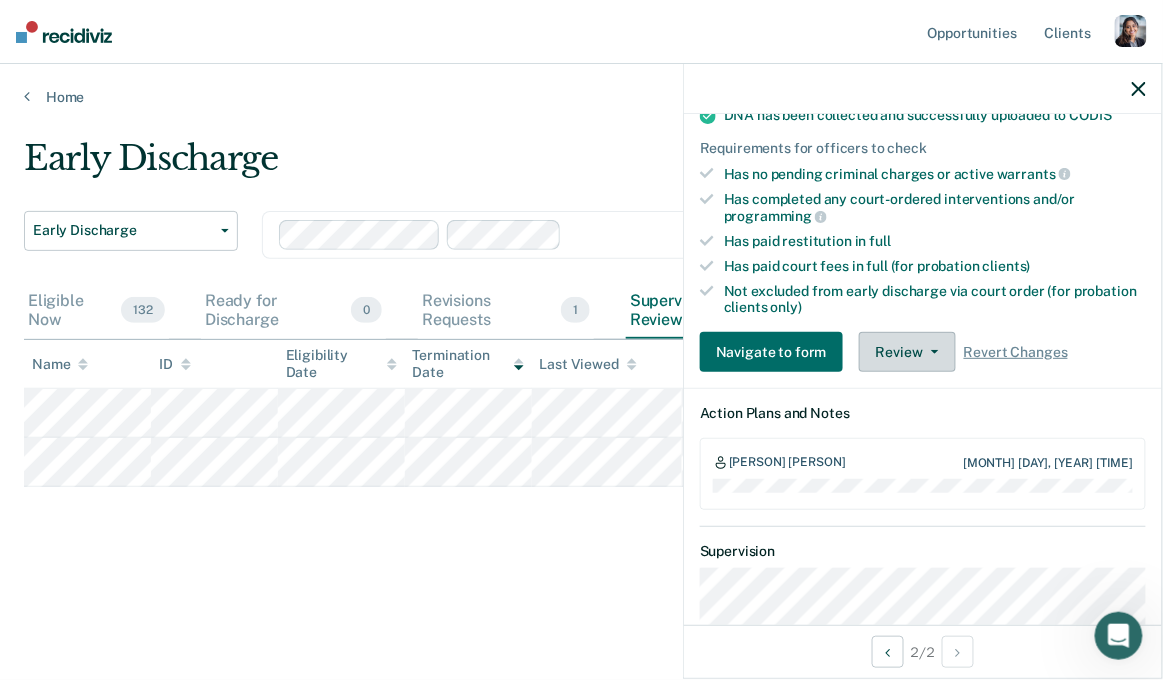 click on "Review" at bounding box center (907, 352) 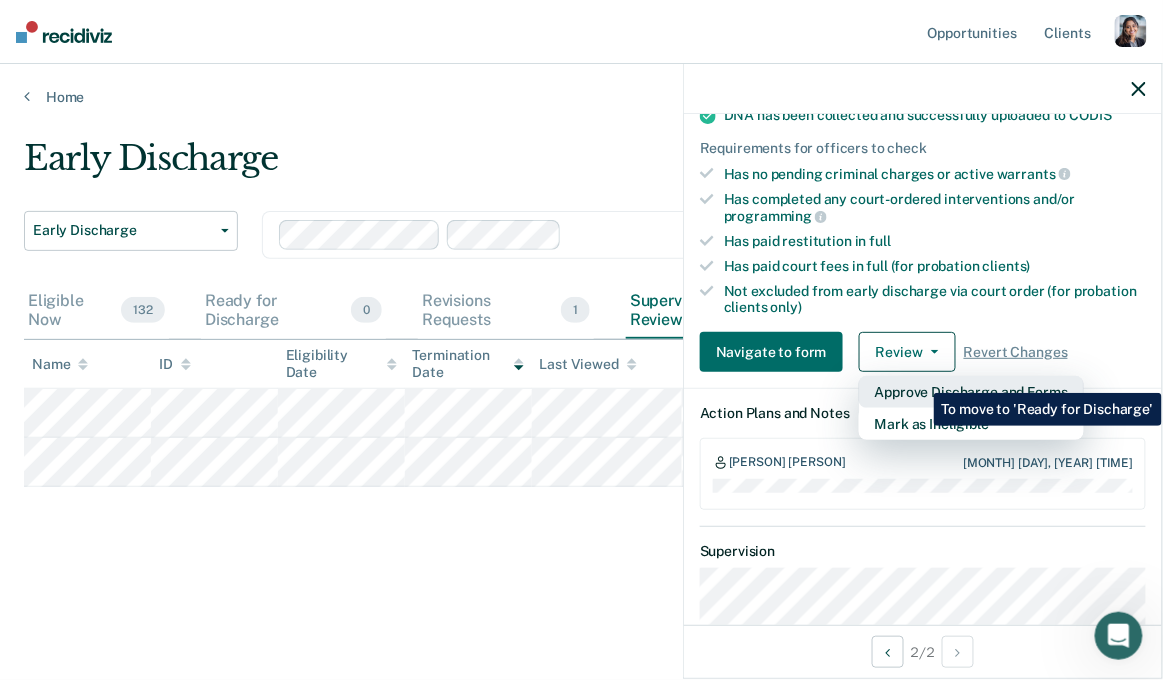 click on "Approve Discharge and Forms" at bounding box center (971, 392) 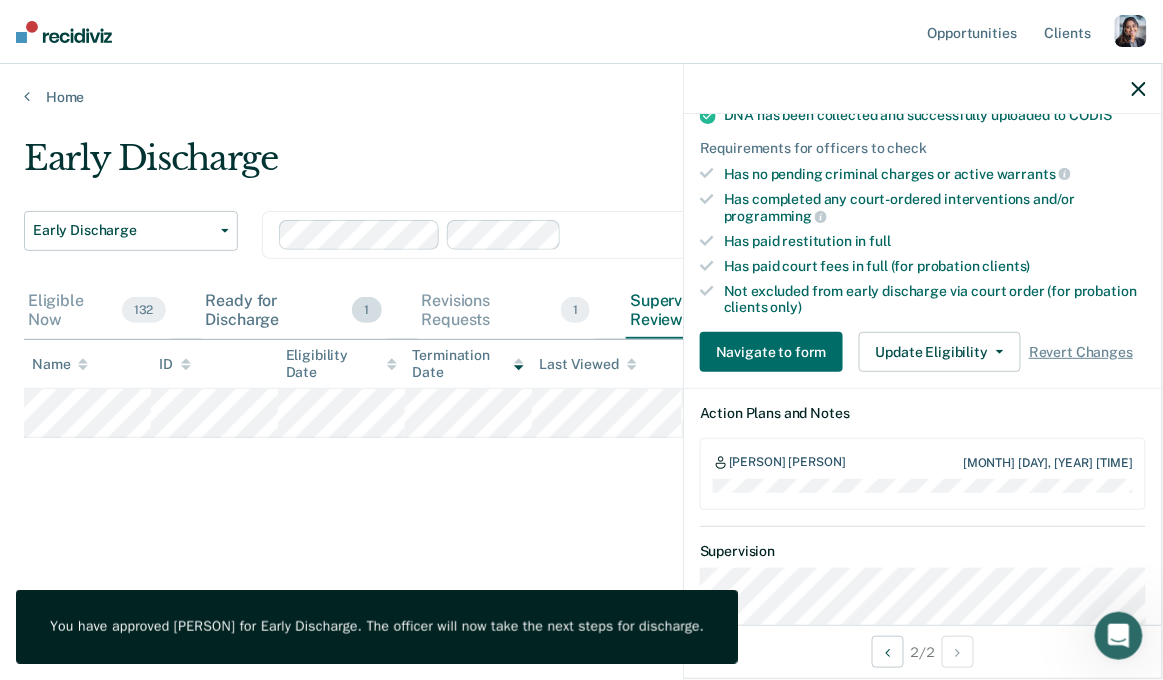 click on "Ready for Discharge 1" at bounding box center (294, 311) 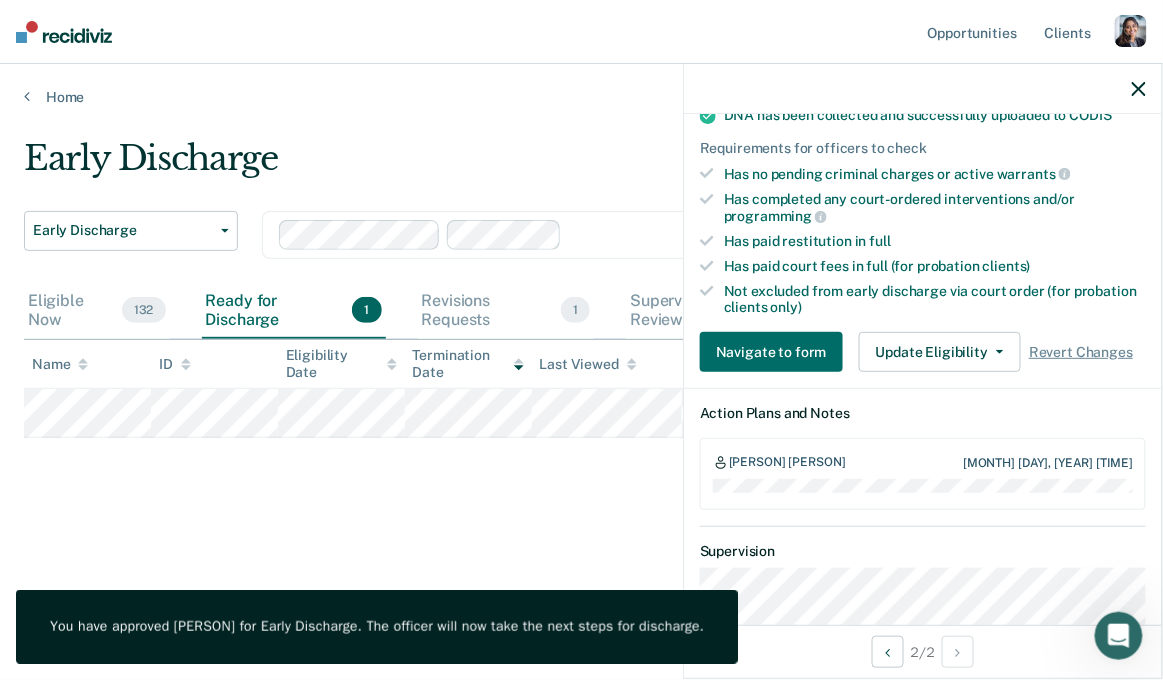 click at bounding box center (1139, 89) 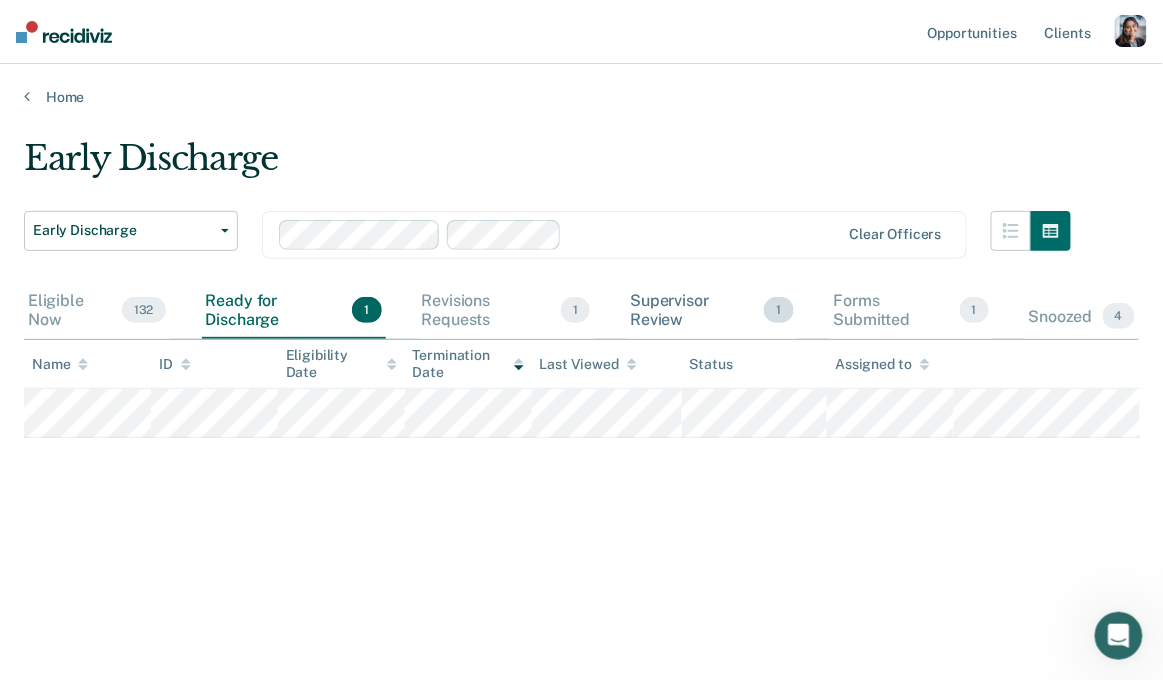 click on "Supervisor Review 1" at bounding box center [711, 311] 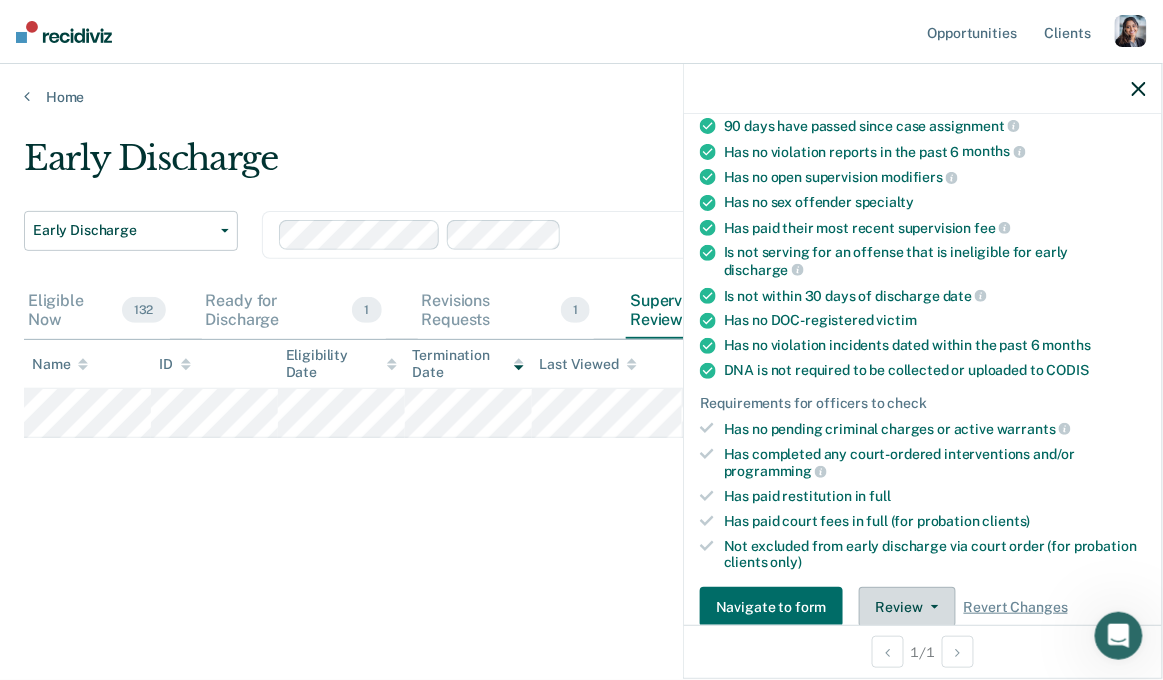 click on "Review" at bounding box center [907, 607] 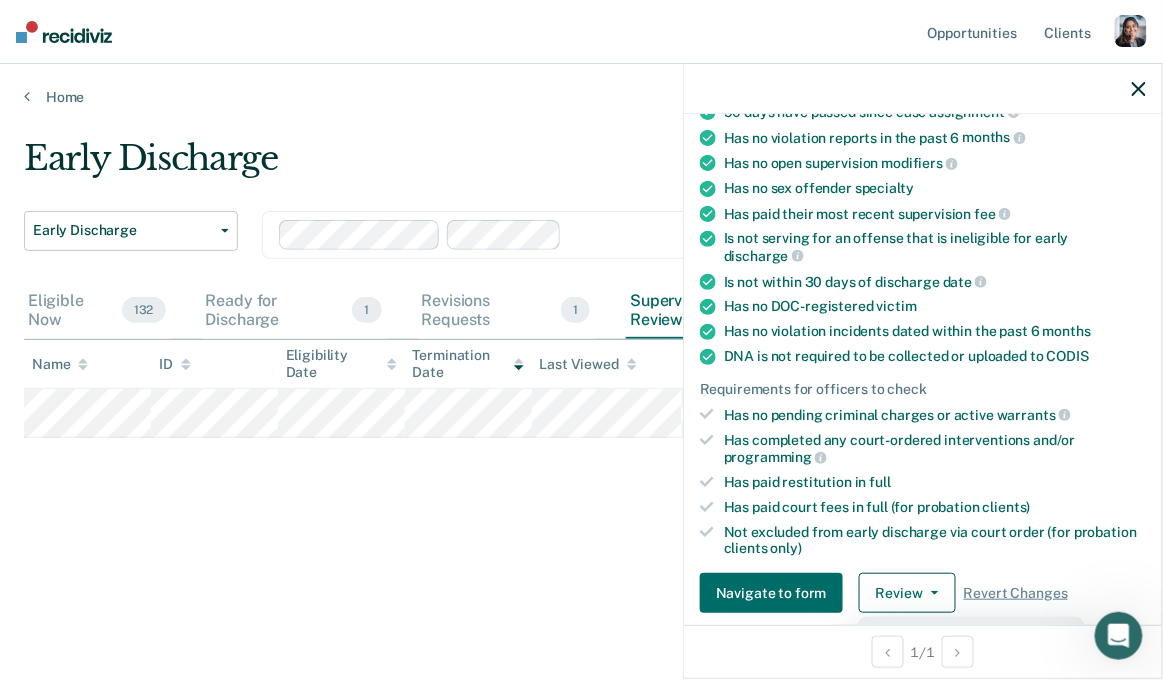 scroll, scrollTop: 336, scrollLeft: 0, axis: vertical 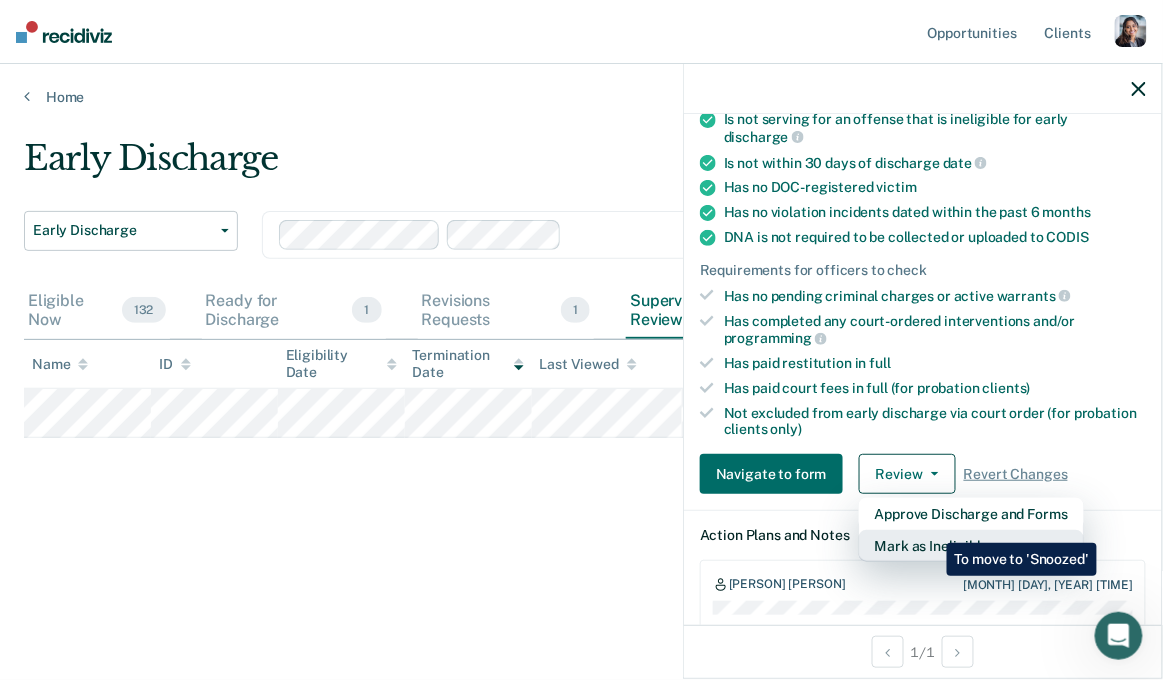 click on "Mark as Ineligible" at bounding box center [971, 514] 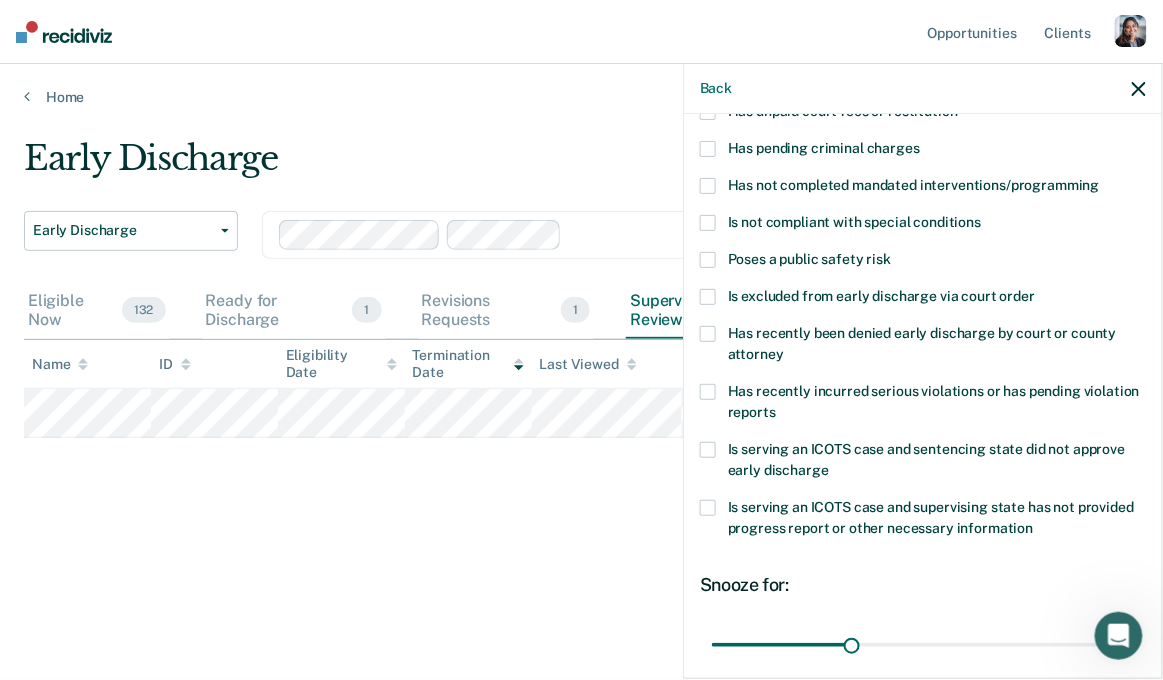 scroll, scrollTop: 137, scrollLeft: 0, axis: vertical 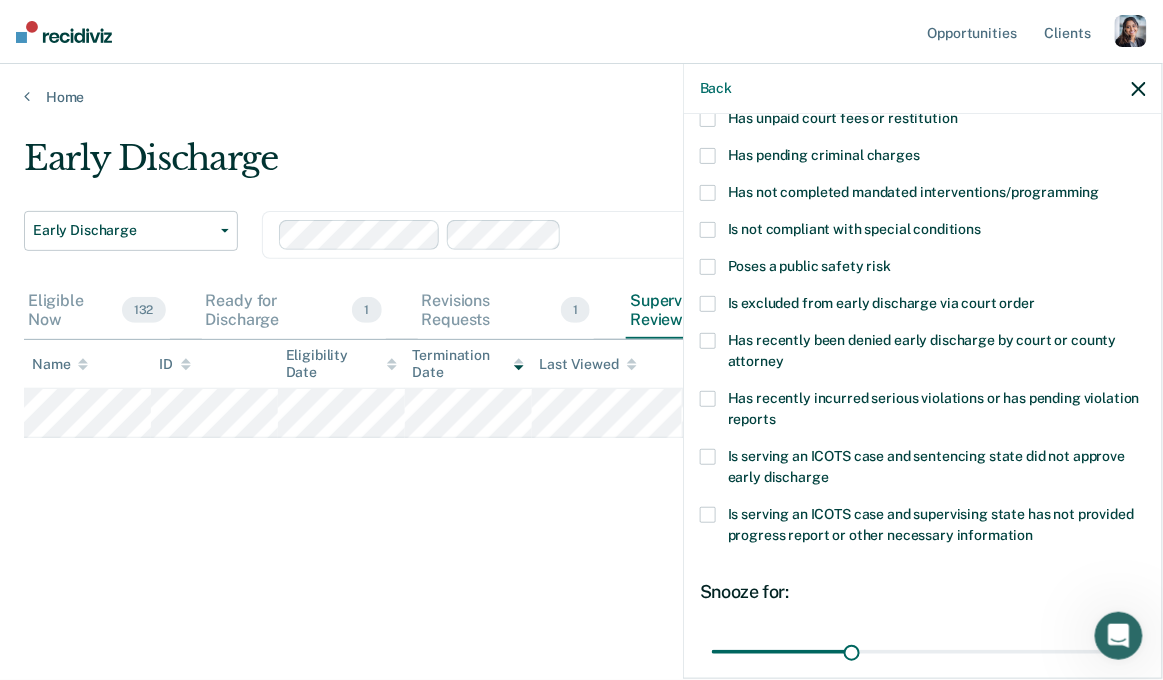 click at bounding box center (1139, 89) 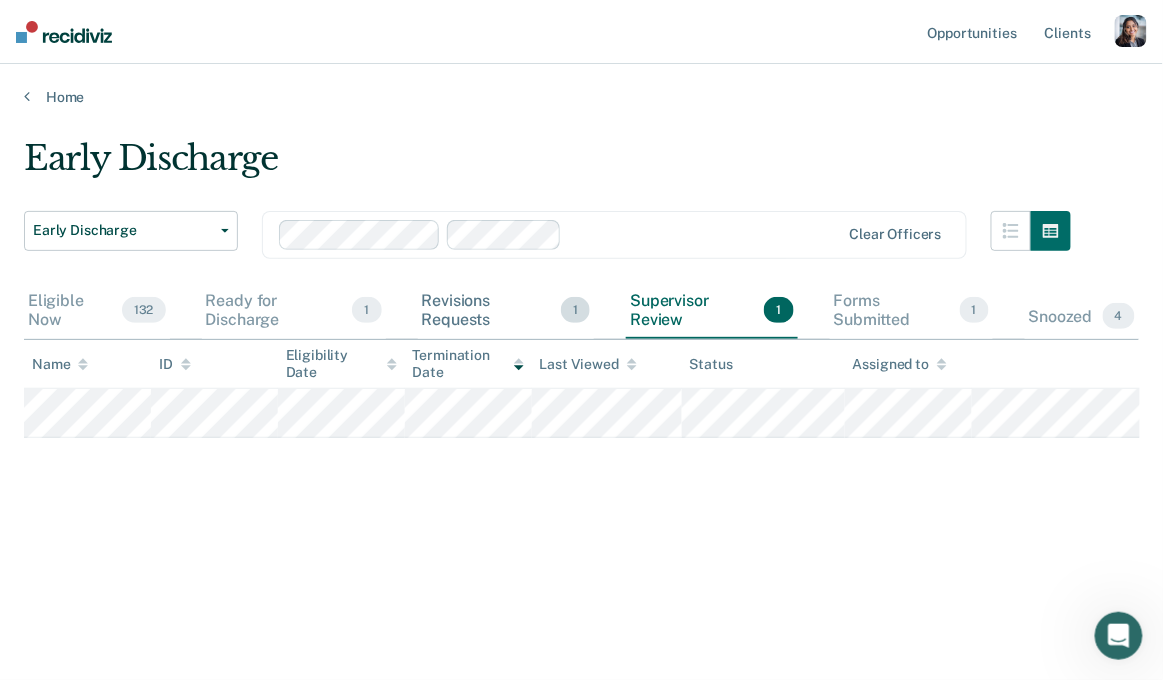 click on "Revisions Requests 1" at bounding box center [506, 311] 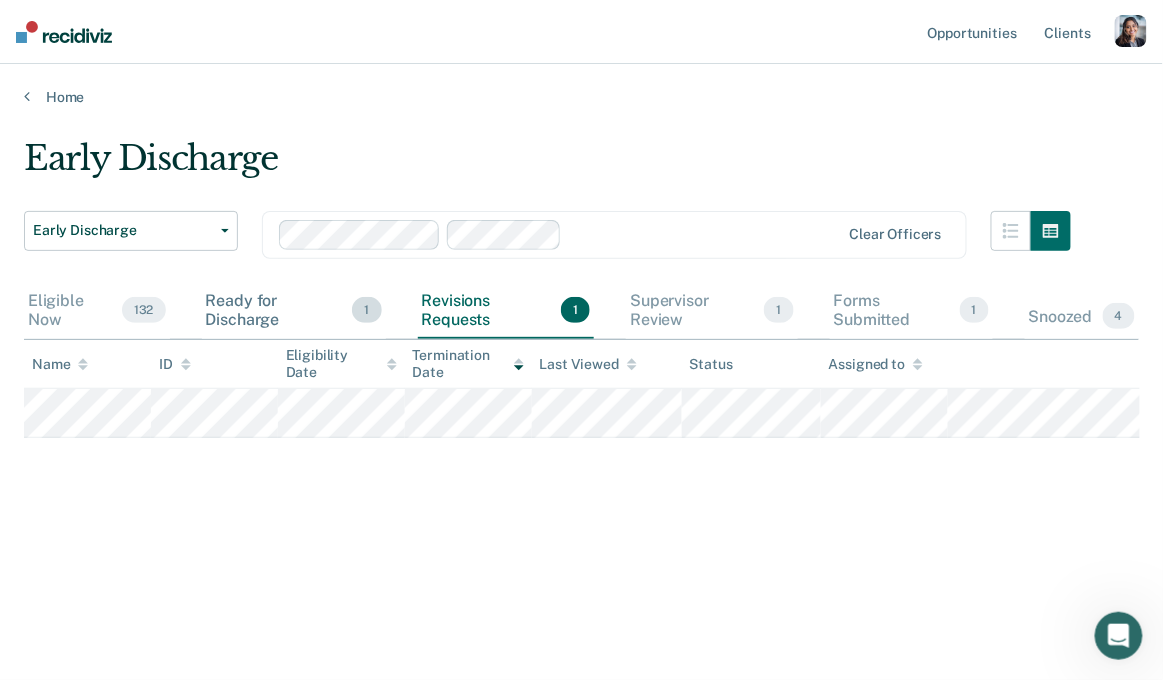 click on "Ready for Discharge 1" at bounding box center (294, 311) 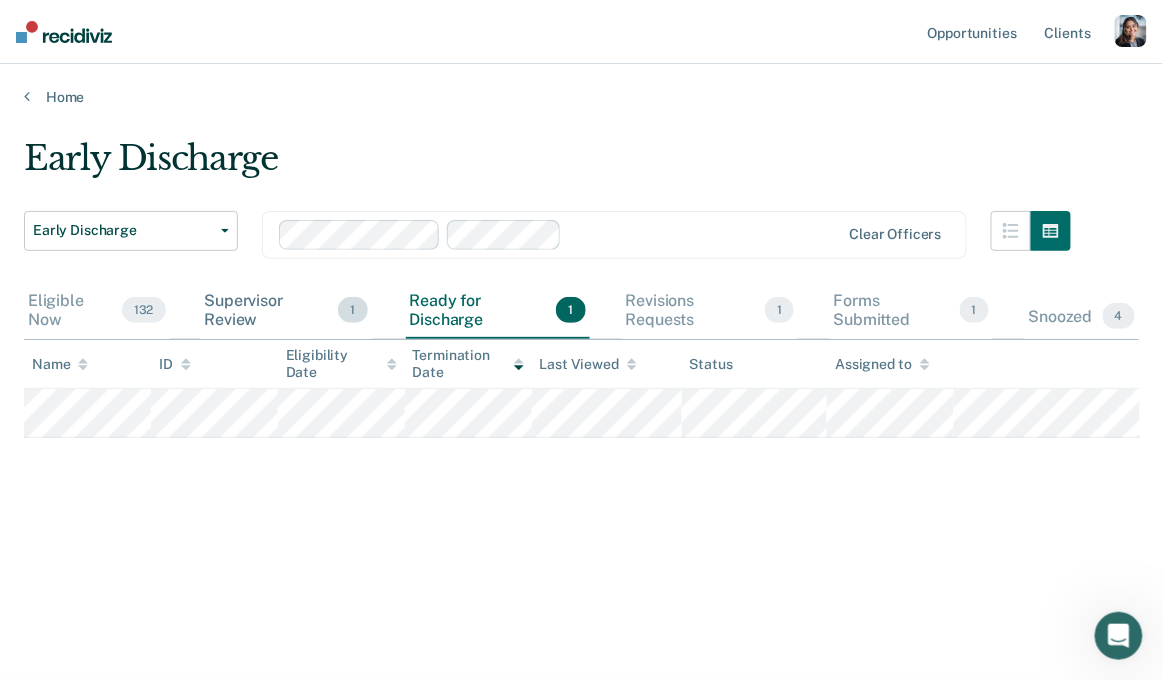 drag, startPoint x: 665, startPoint y: 311, endPoint x: 240, endPoint y: 309, distance: 425.0047 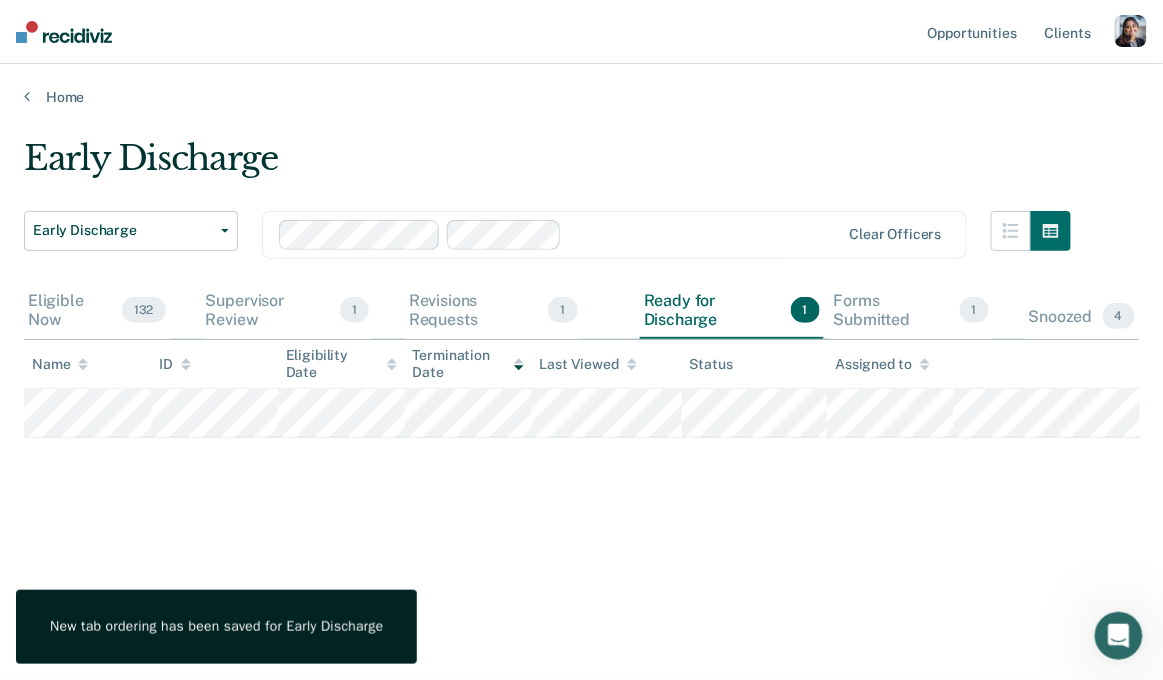 drag, startPoint x: 441, startPoint y: 322, endPoint x: 684, endPoint y: 323, distance: 243.00206 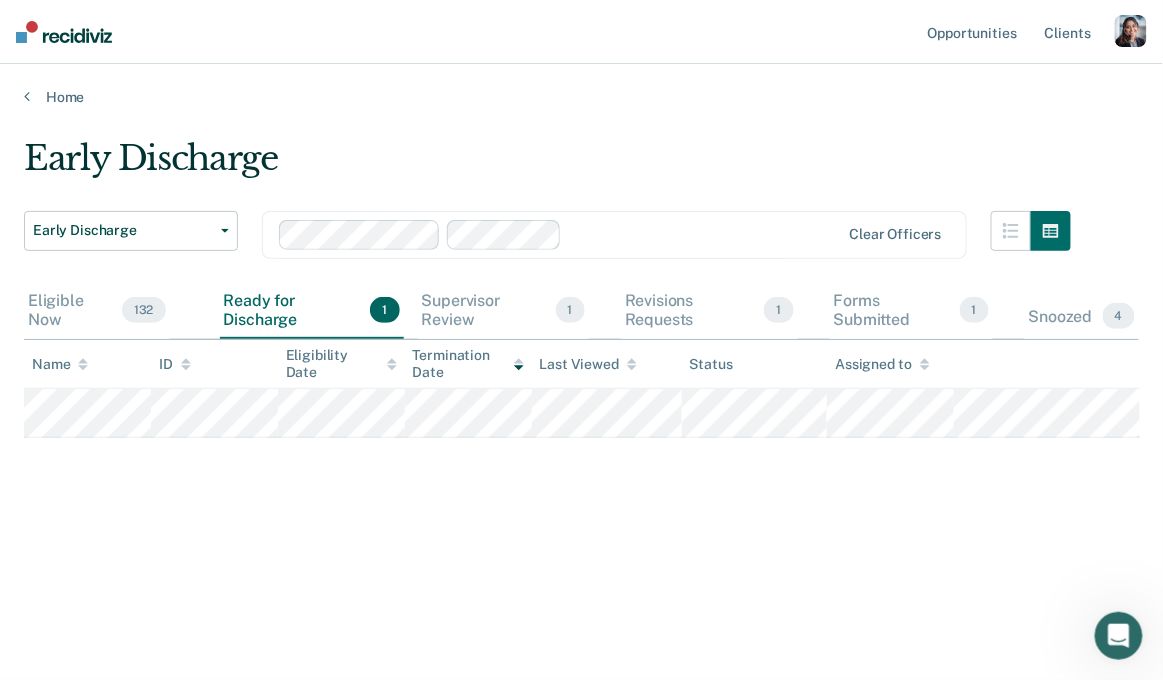 drag, startPoint x: 676, startPoint y: 308, endPoint x: 266, endPoint y: 313, distance: 410.0305 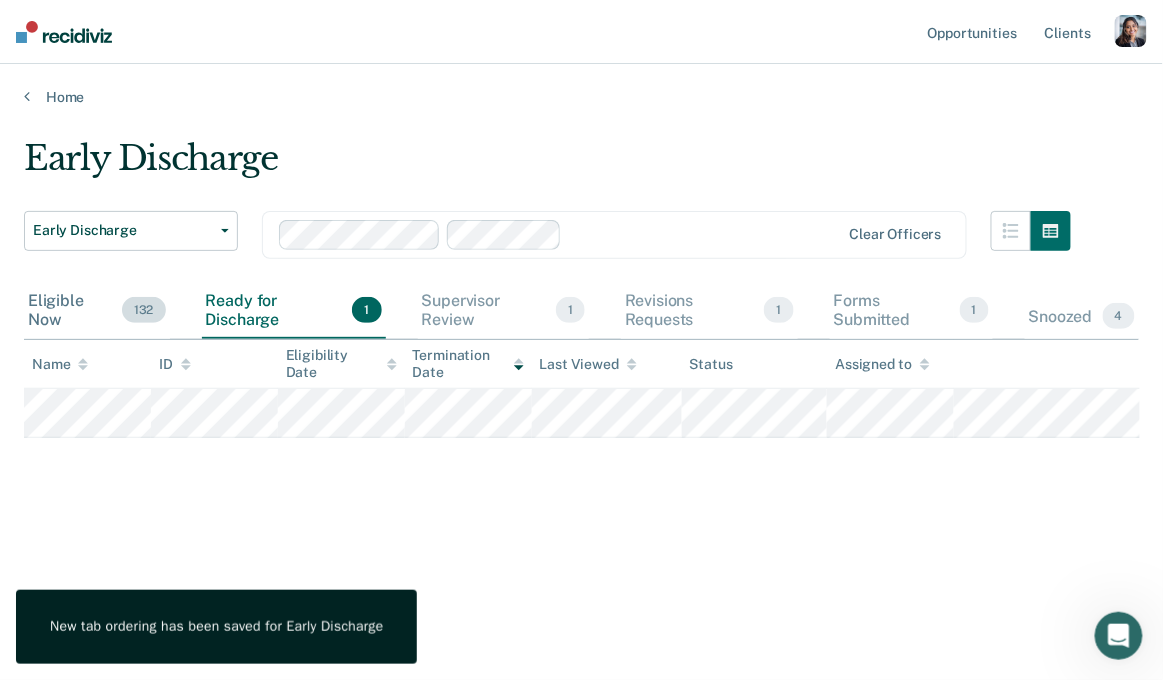 click on "Eligible Now 132" at bounding box center (97, 311) 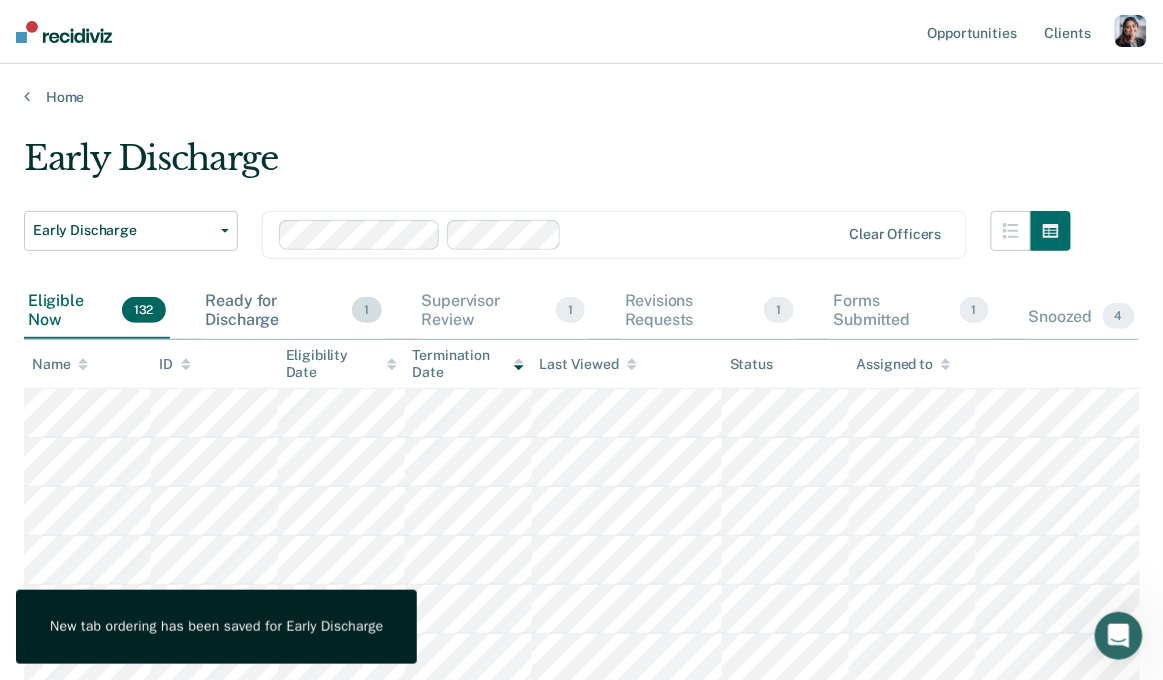 click on "Ready for Discharge 1" at bounding box center (294, 311) 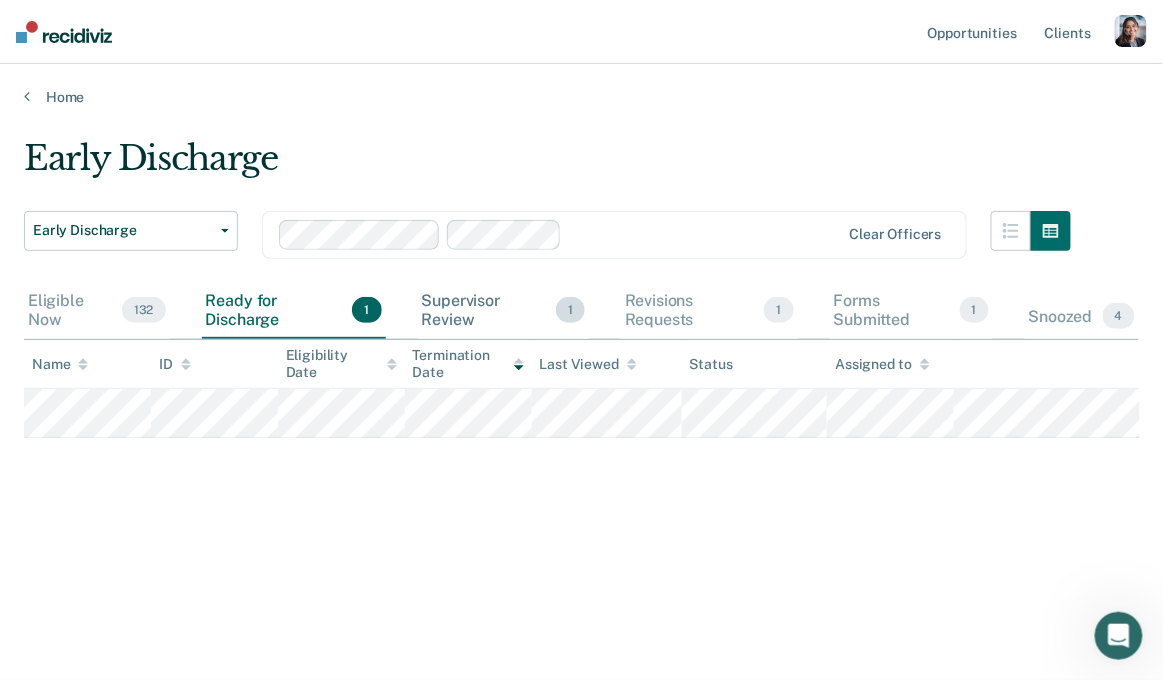 click on "Supervisor Review 1" at bounding box center (503, 311) 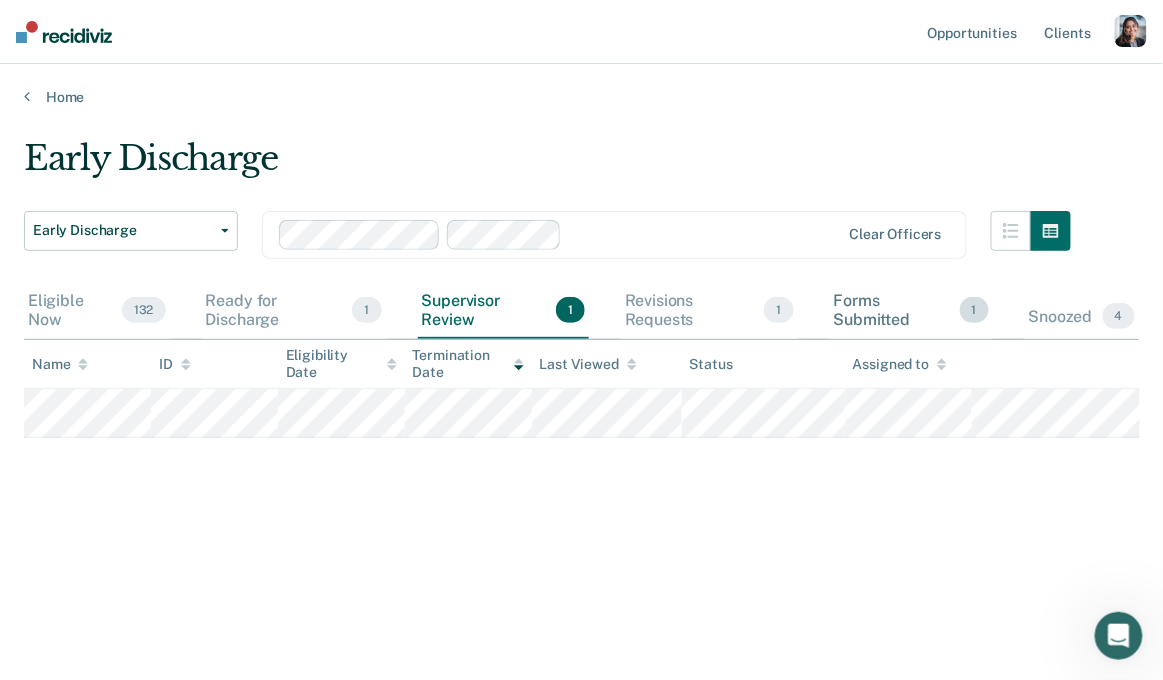 click on "Forms Submitted 1" at bounding box center (911, 311) 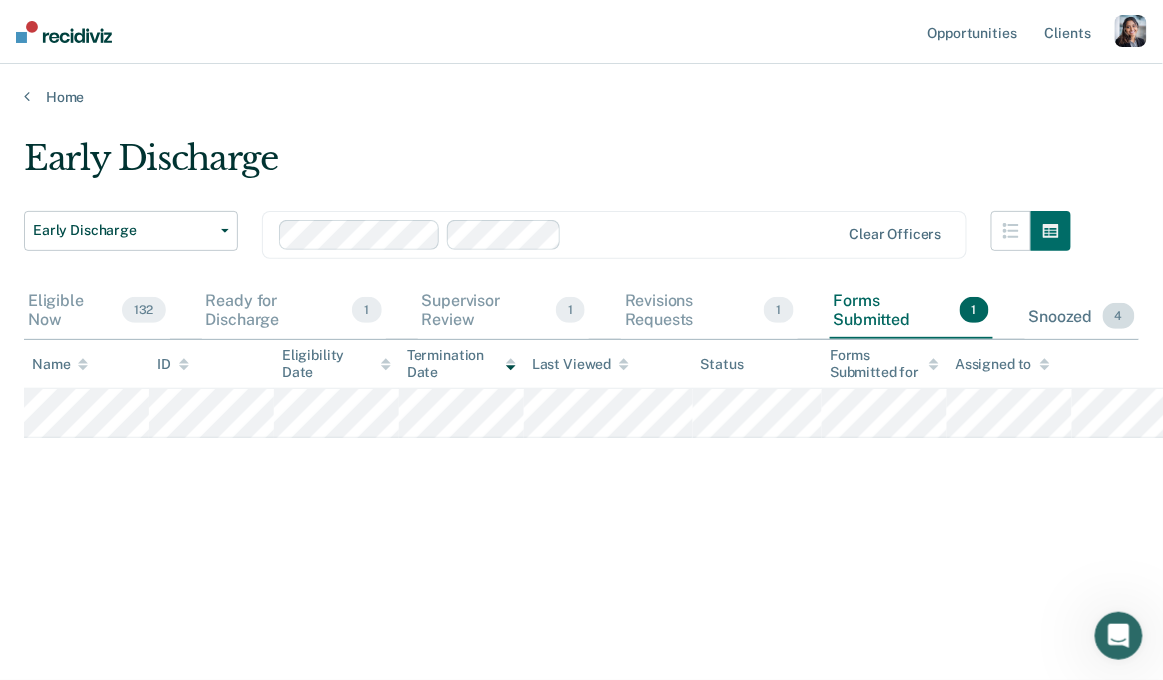 click on "Snoozed 4" at bounding box center [1082, 317] 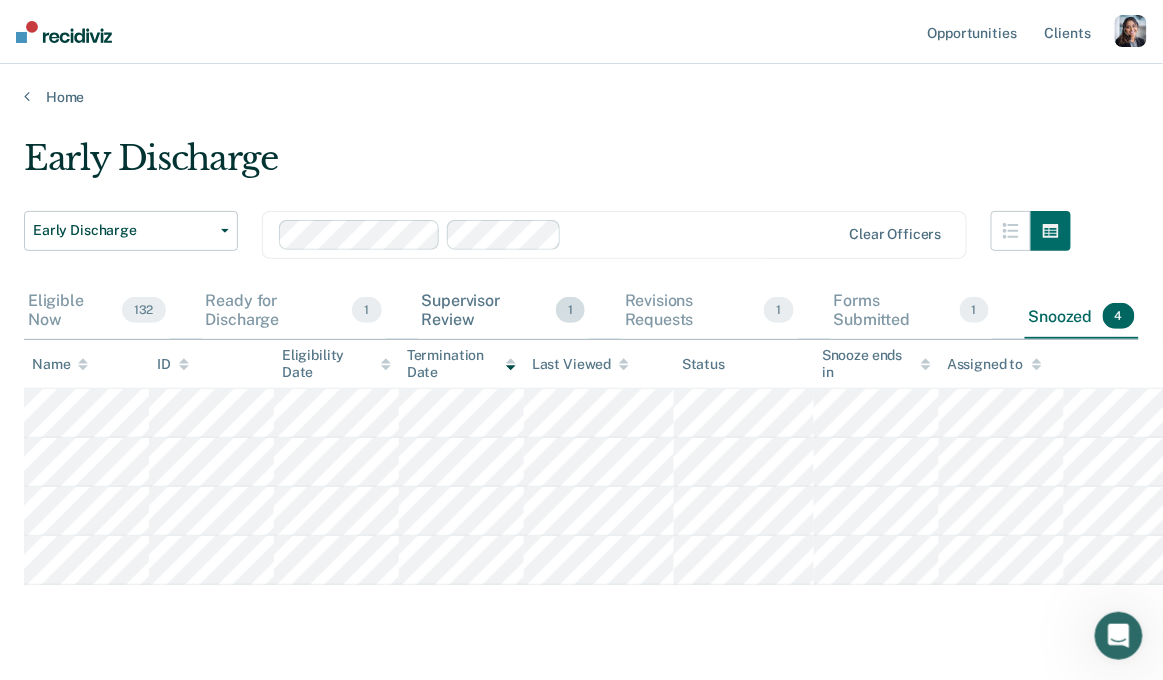 drag, startPoint x: 119, startPoint y: 304, endPoint x: 421, endPoint y: 301, distance: 302.0149 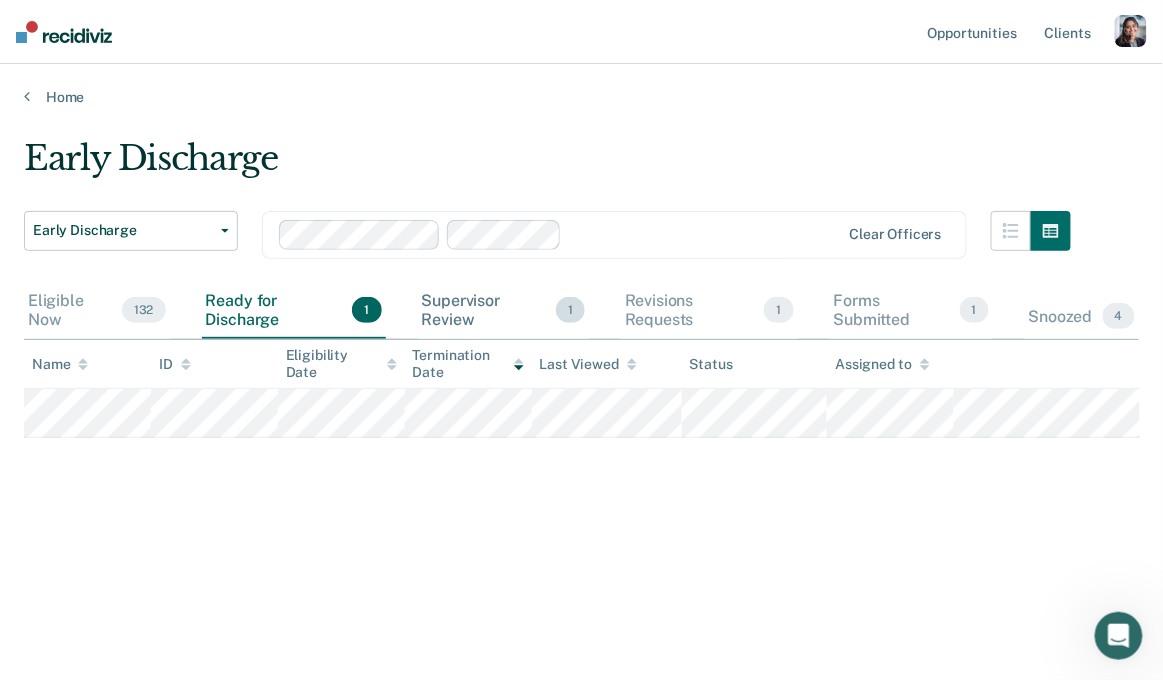 click on "Supervisor Review 1" at bounding box center [503, 311] 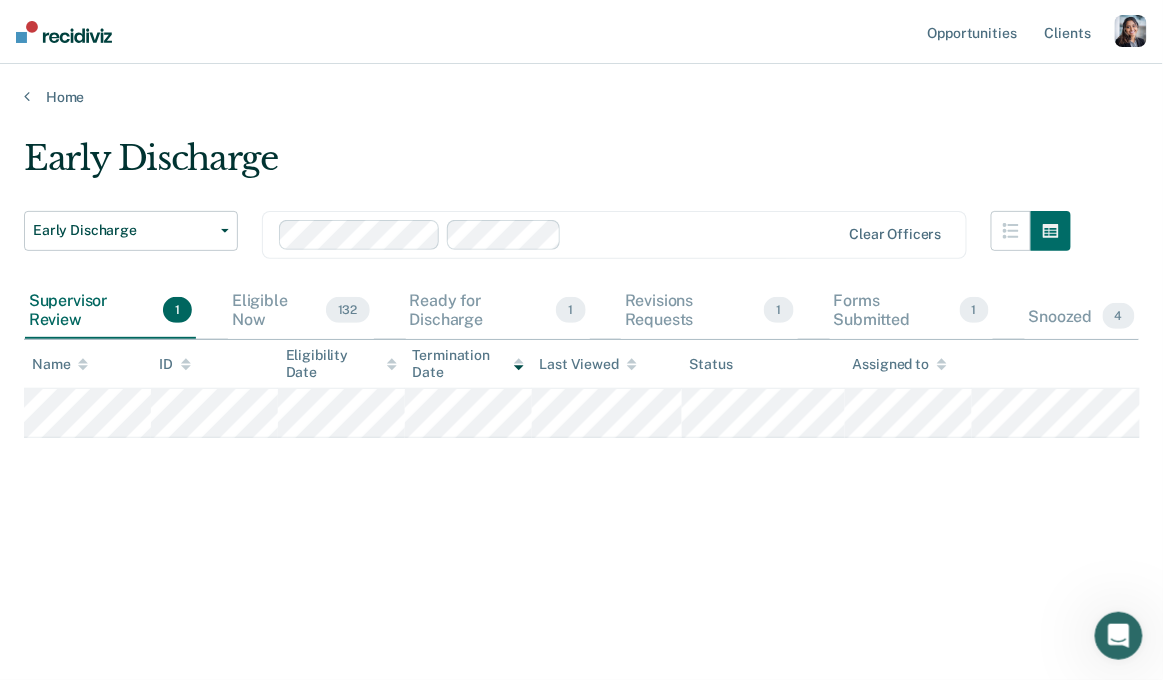 drag, startPoint x: 479, startPoint y: 315, endPoint x: 14, endPoint y: 325, distance: 465.1075 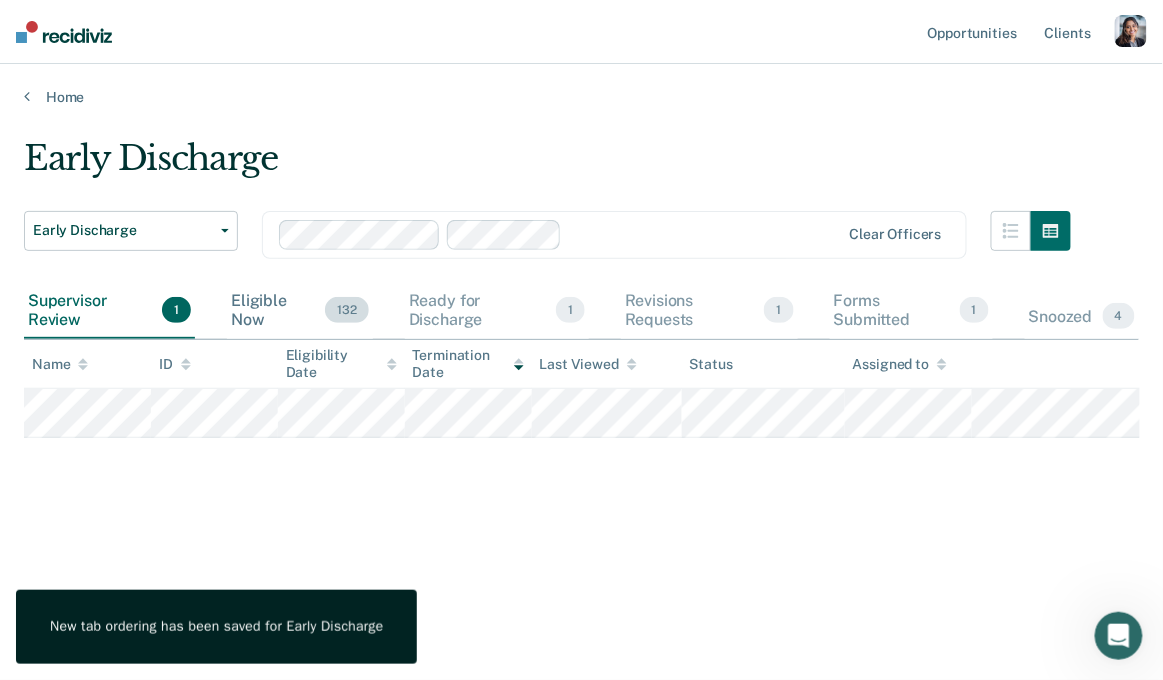 click on "Eligible Now 132" at bounding box center (300, 311) 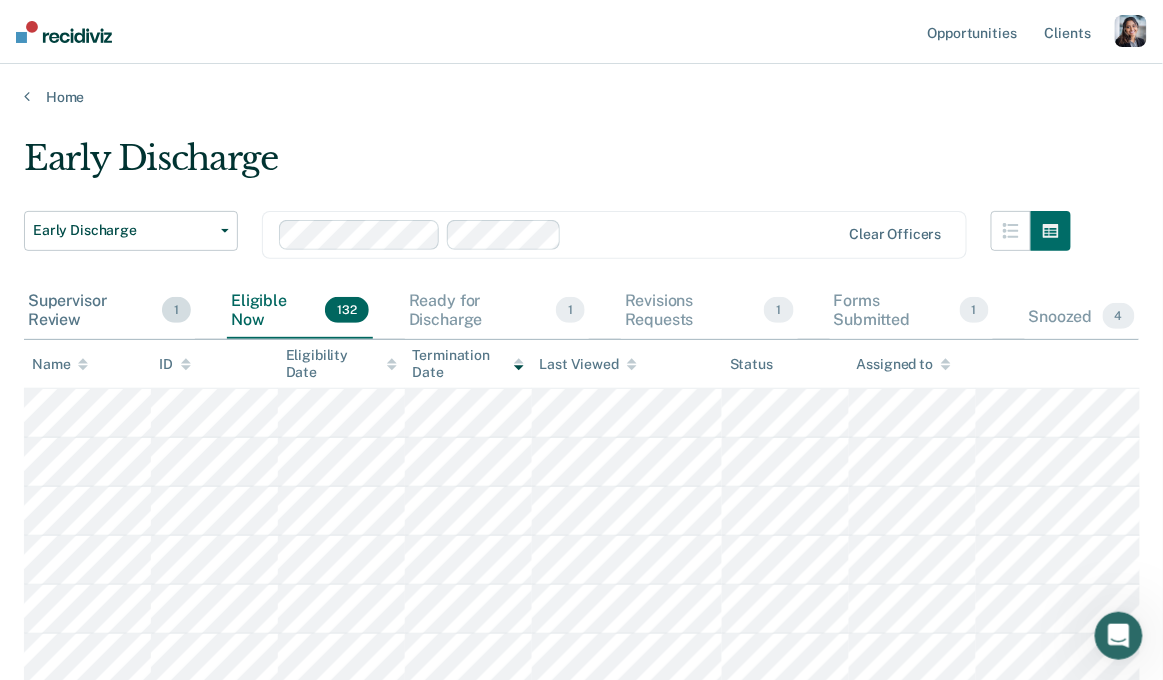 click on "Supervisor Review 1" at bounding box center (109, 311) 